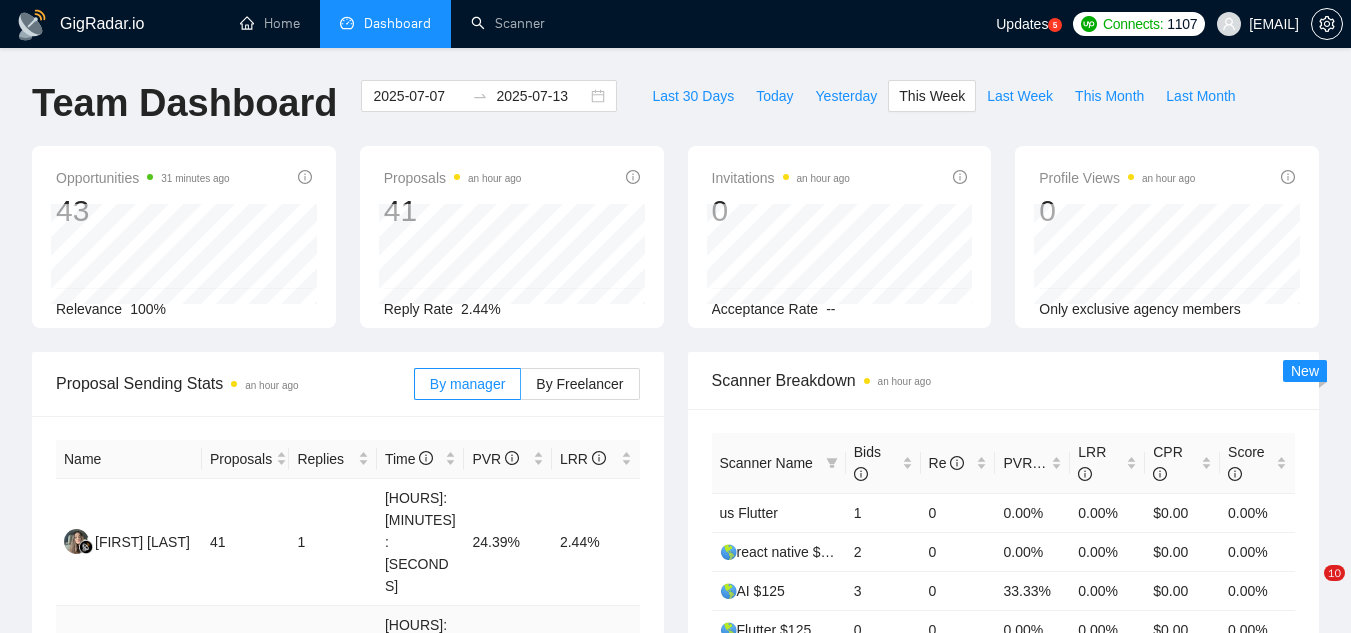 scroll, scrollTop: 77, scrollLeft: 0, axis: vertical 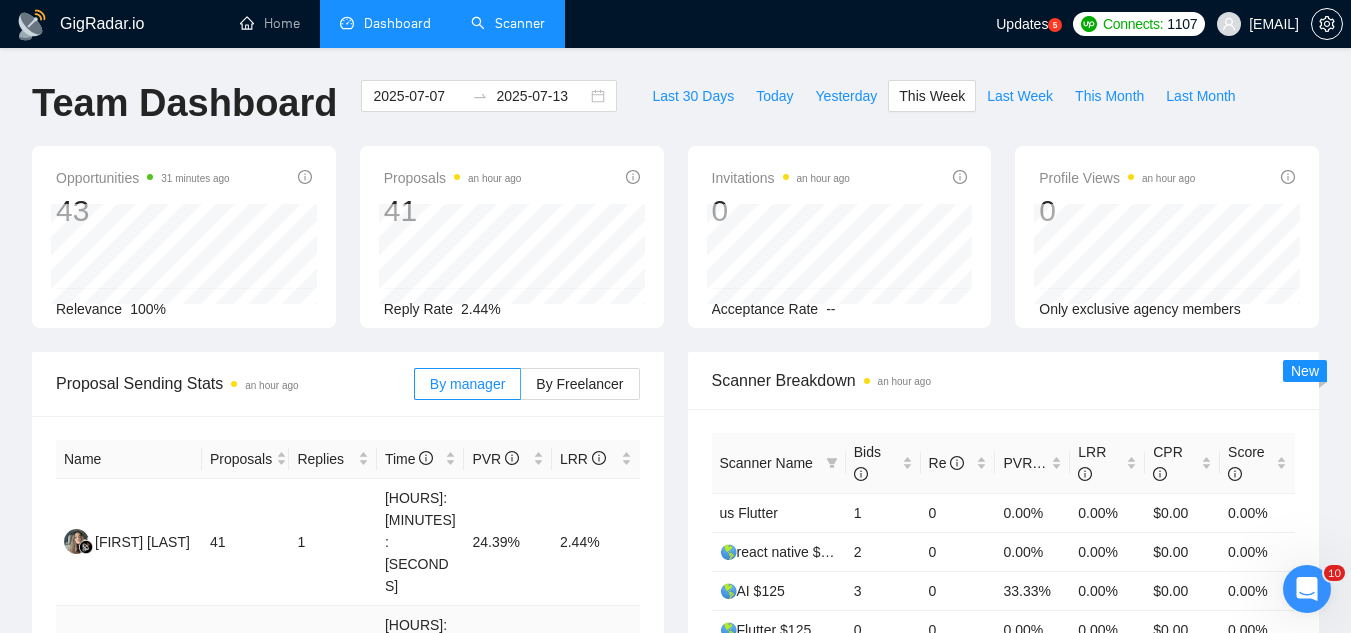 click on "Scanner" at bounding box center (508, 23) 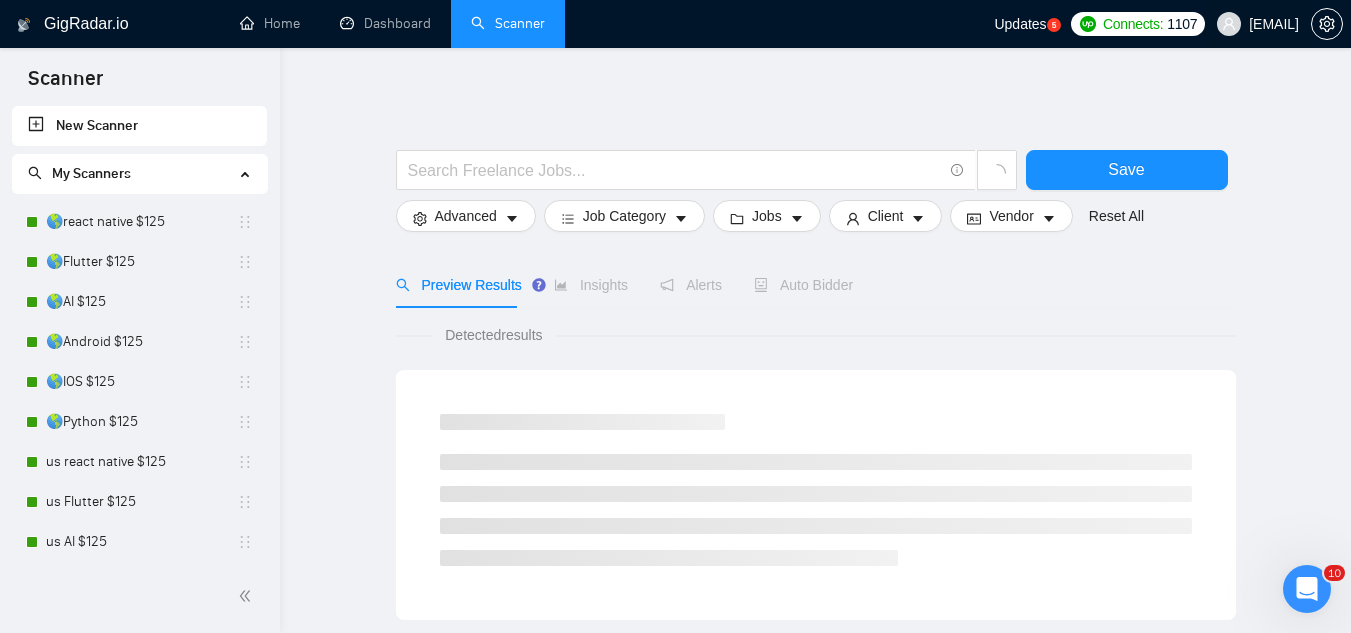 click on "[EMAIL]" at bounding box center [1258, 24] 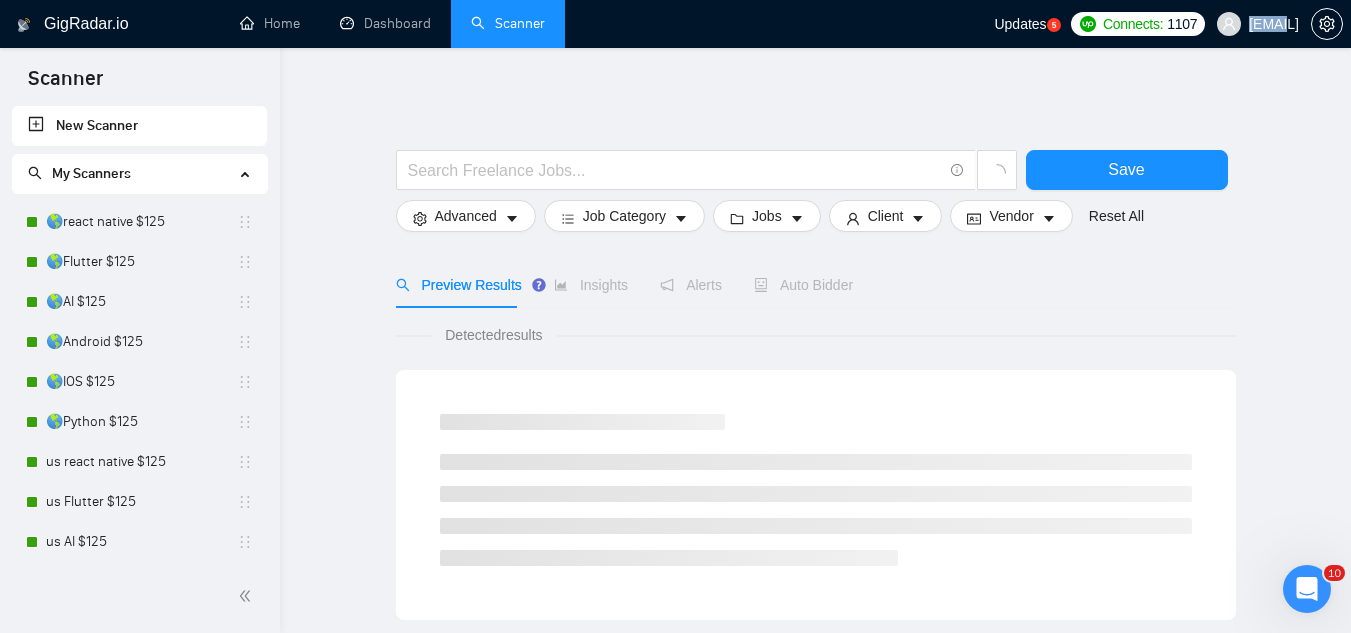 click on "[EMAIL]" at bounding box center [1258, 24] 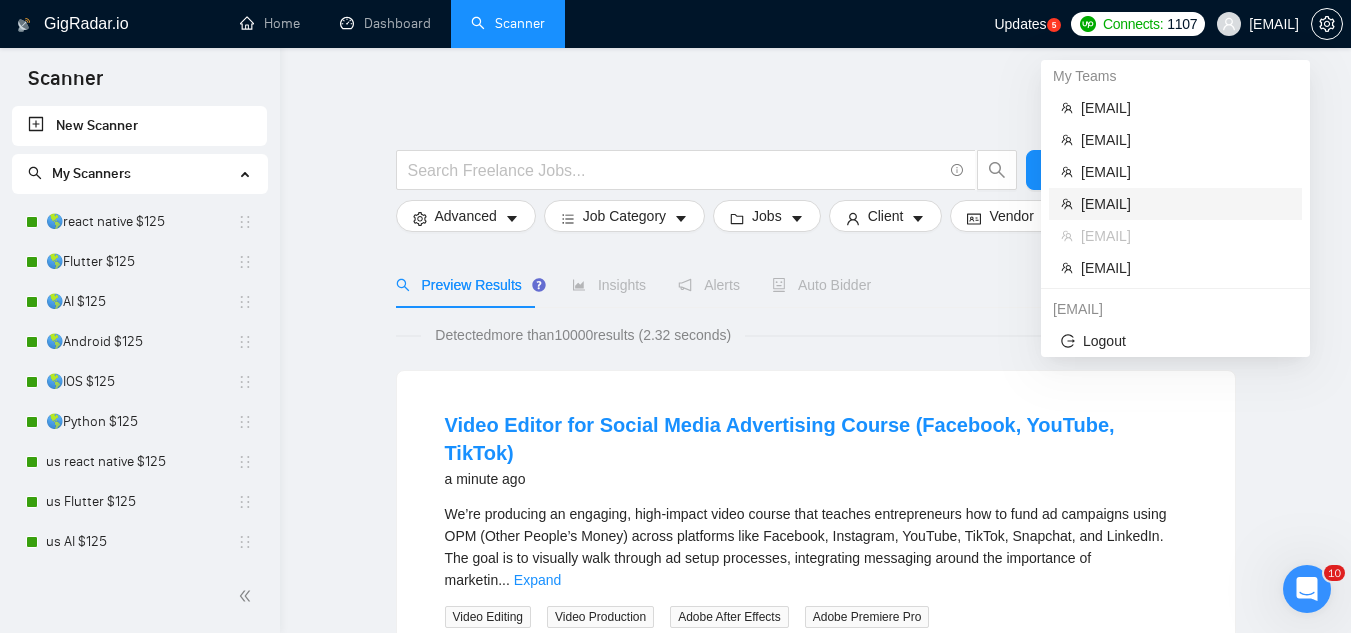 click on "[EMAIL]" at bounding box center [1185, 204] 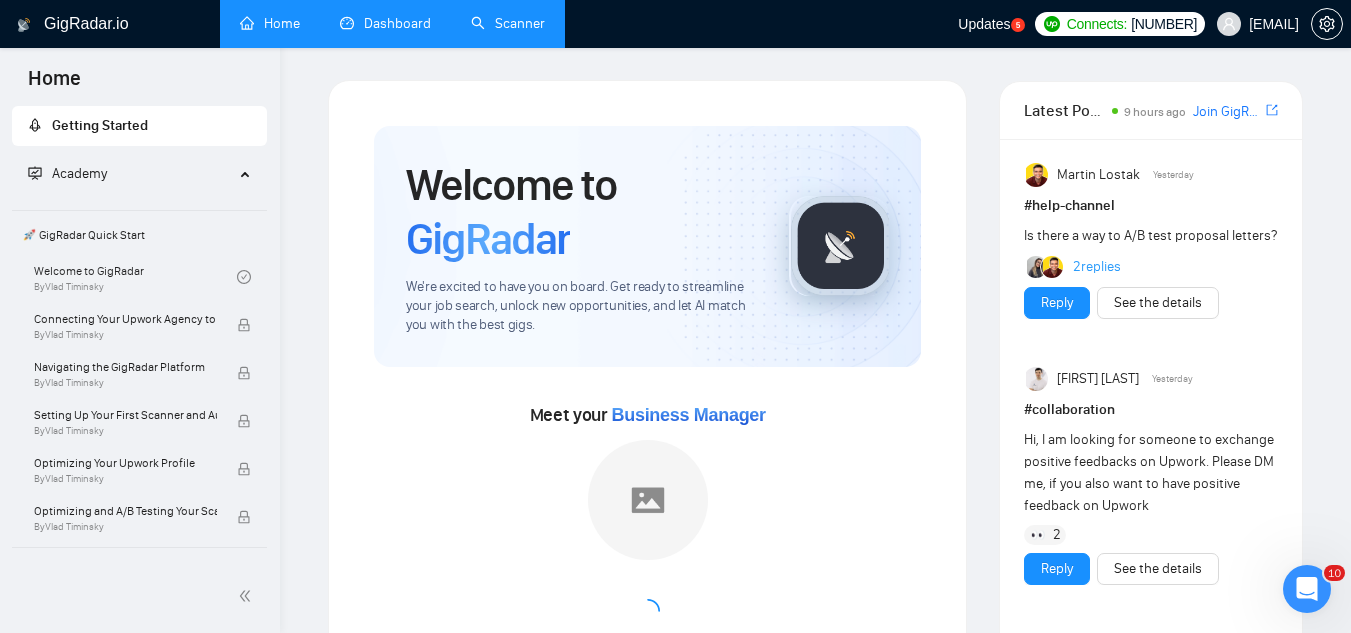 click on "Dashboard" at bounding box center (385, 23) 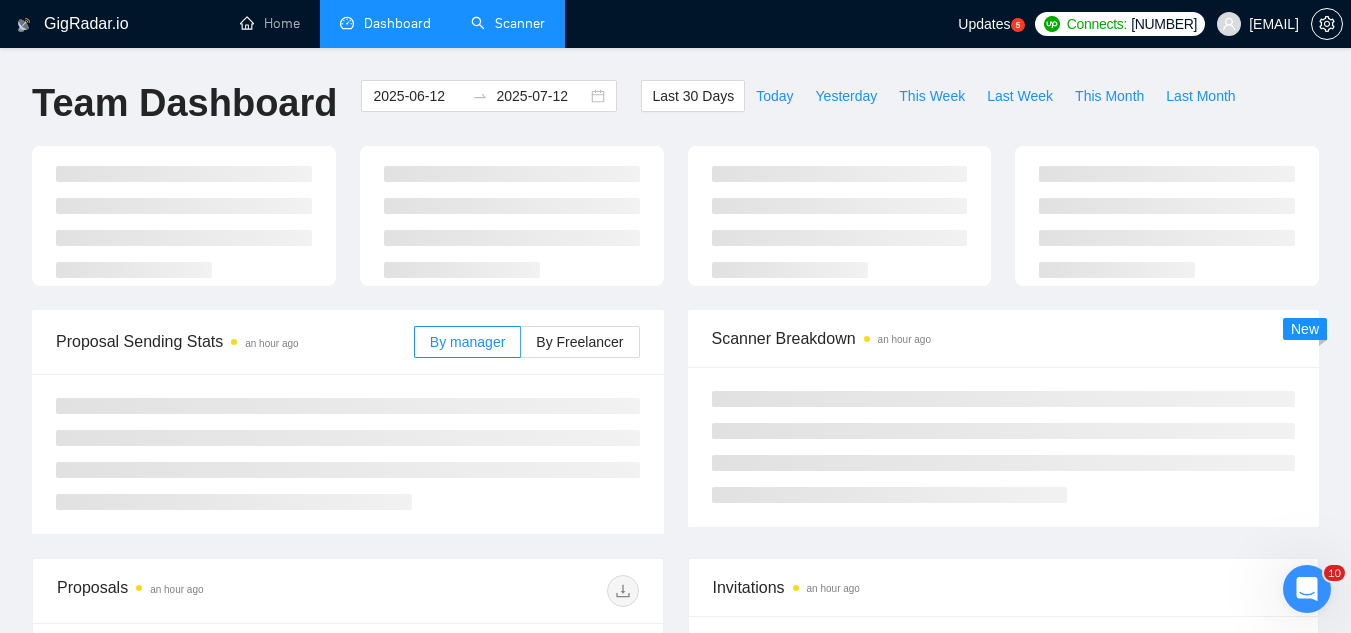click on "Scanner" at bounding box center [508, 23] 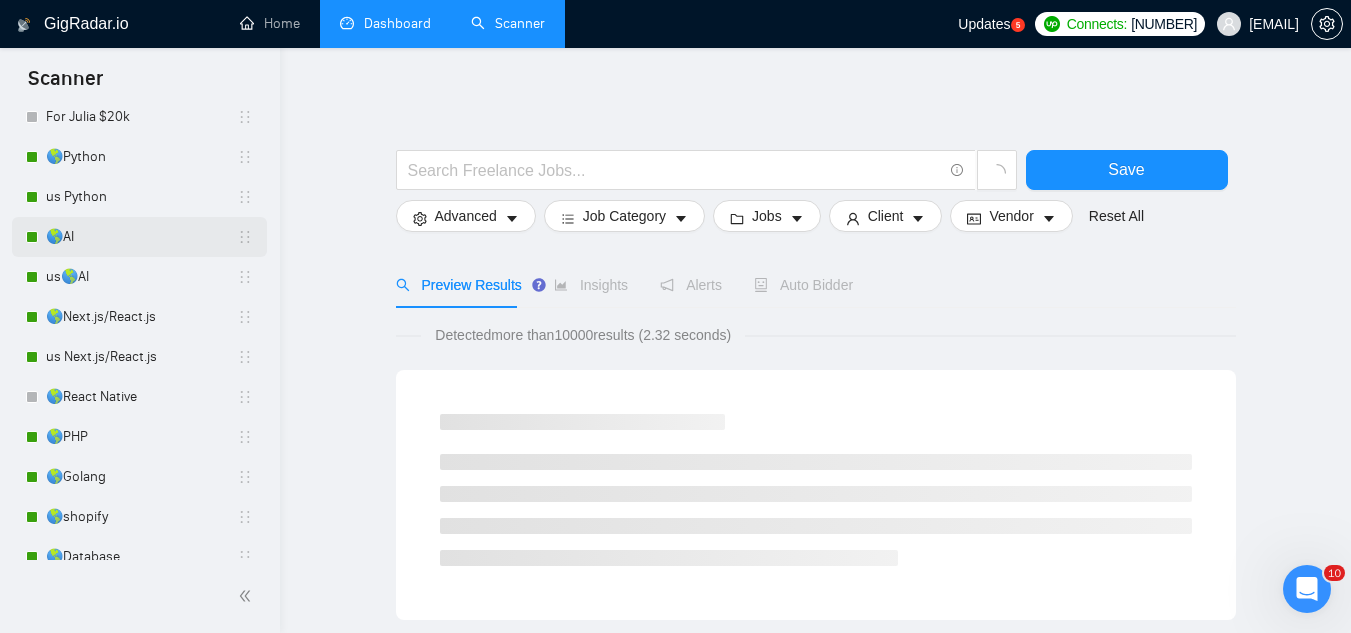 scroll, scrollTop: 322, scrollLeft: 0, axis: vertical 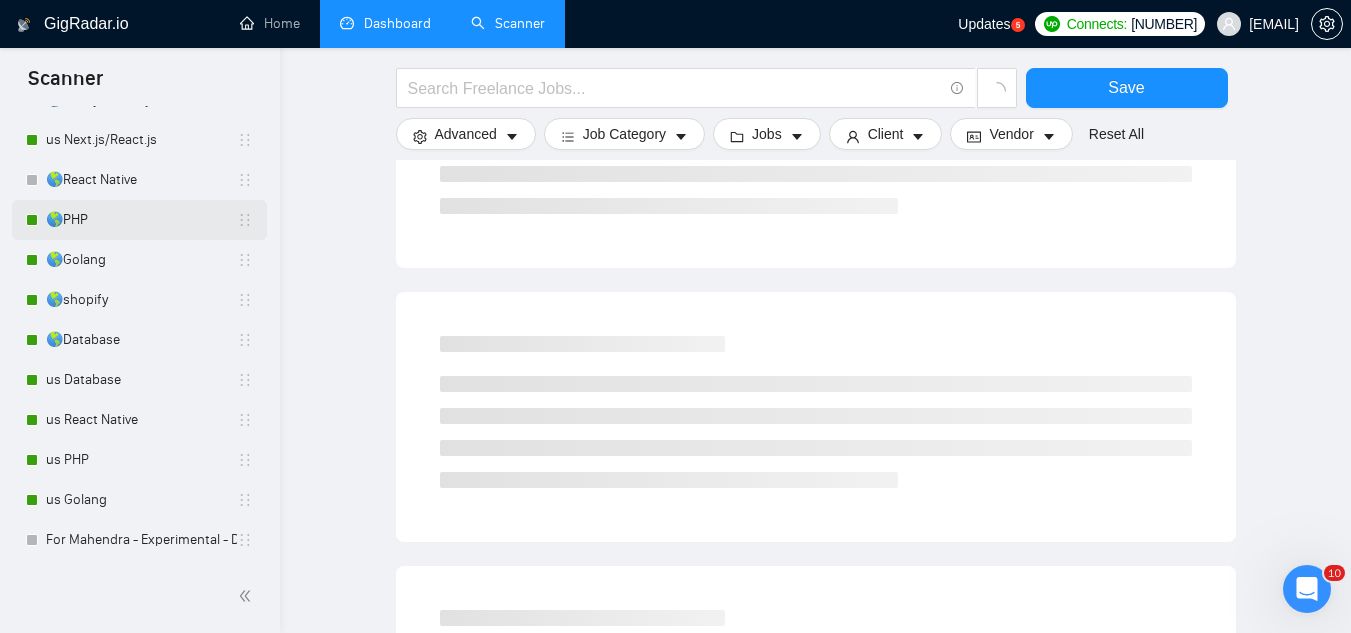 click on "🌎PHP" at bounding box center [141, 220] 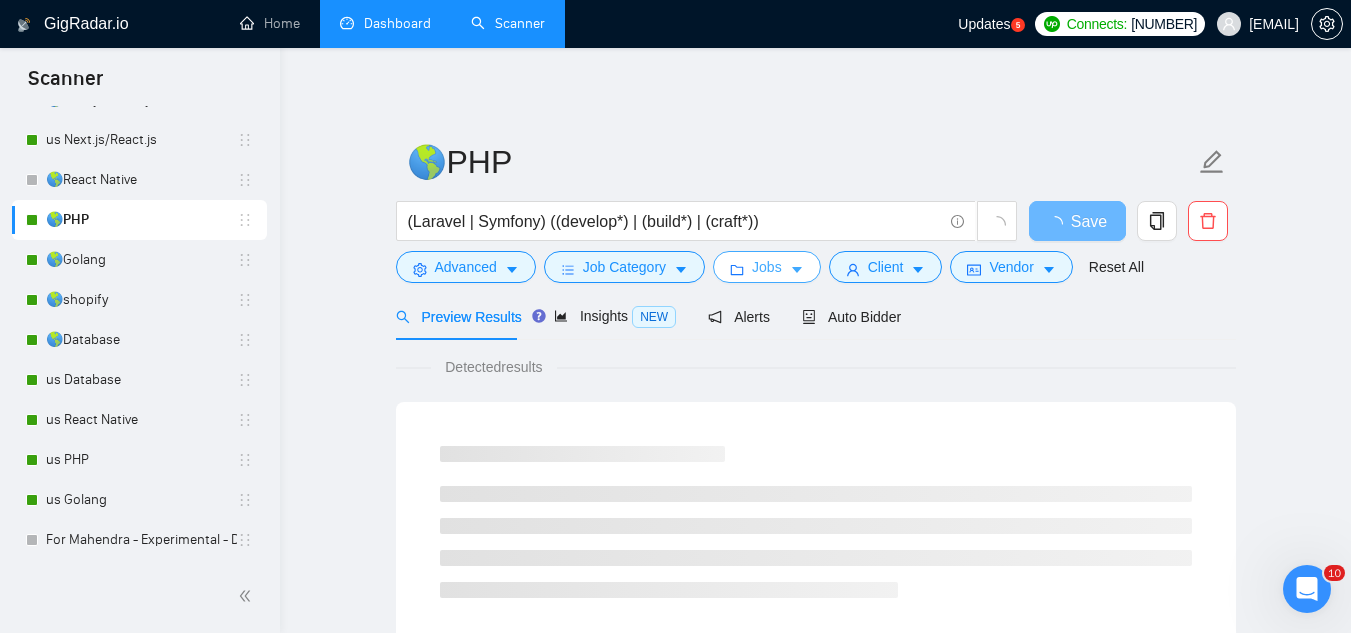 click on "Jobs" at bounding box center [767, 267] 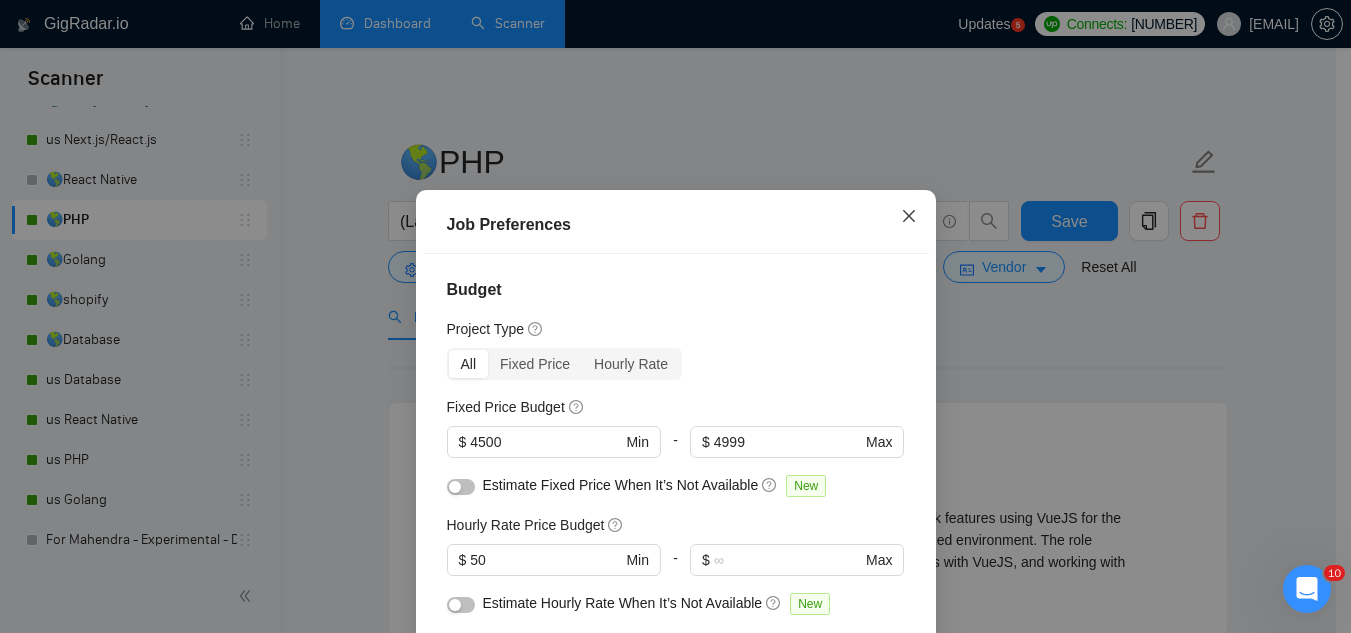 click 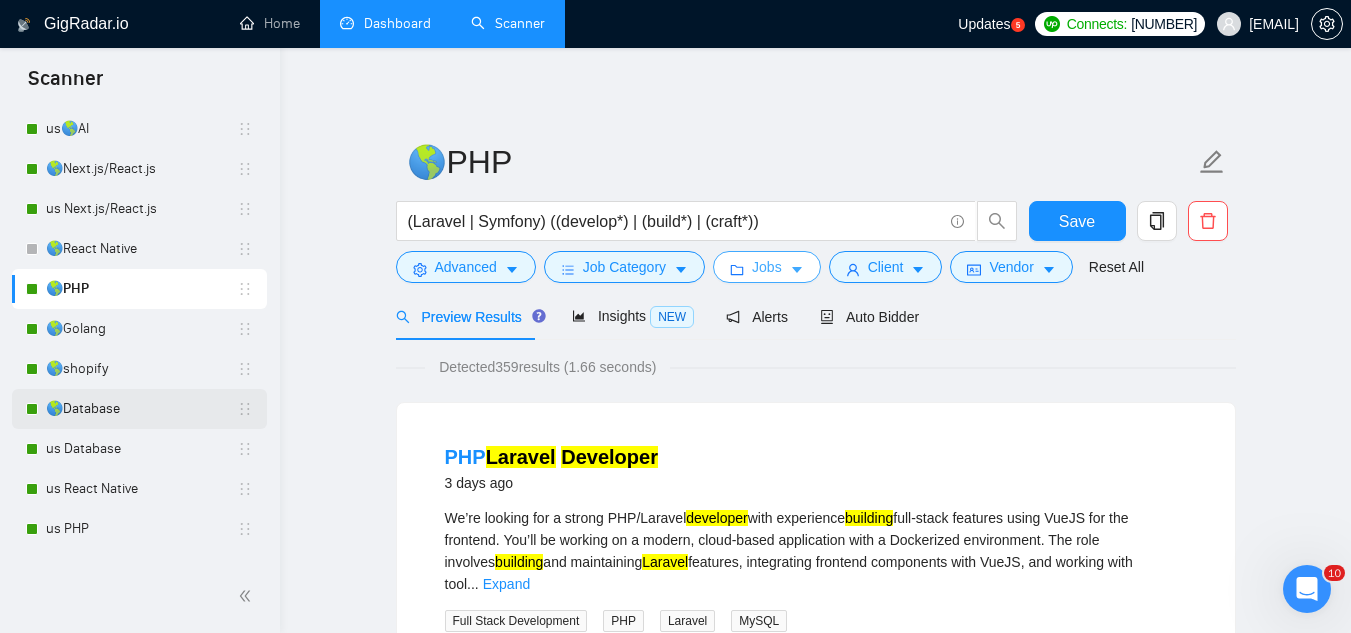 scroll, scrollTop: 222, scrollLeft: 0, axis: vertical 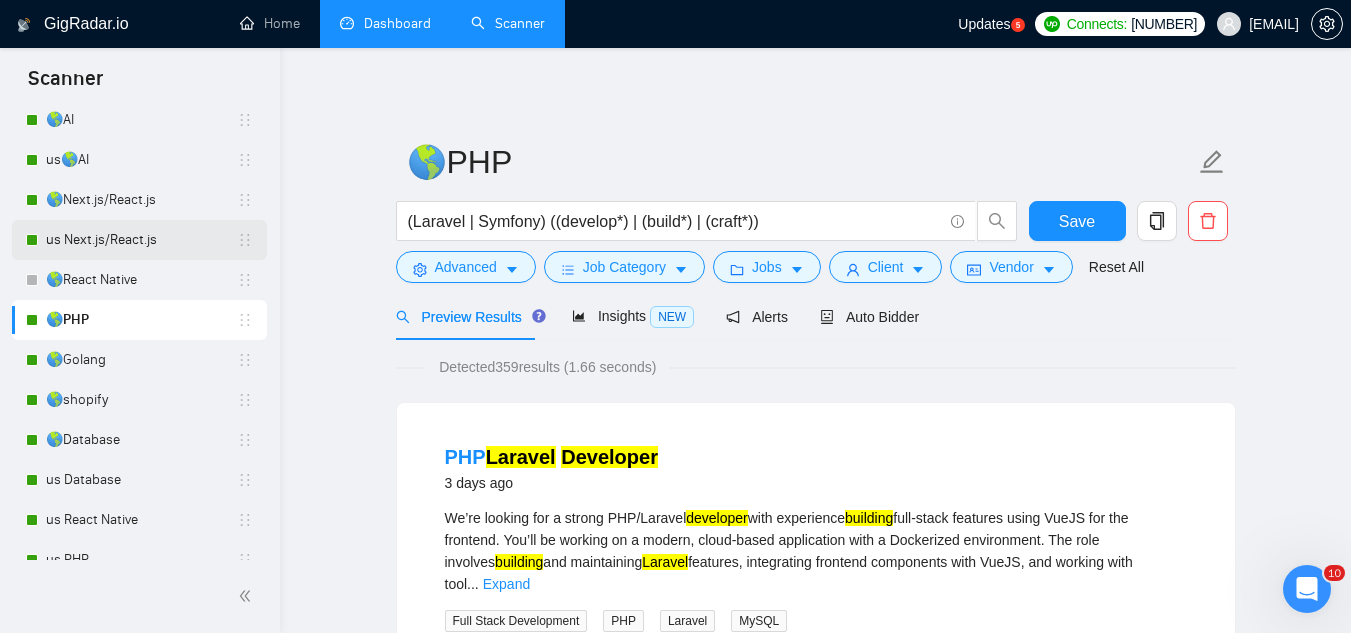 click on "us Next.js/React.js" at bounding box center [141, 240] 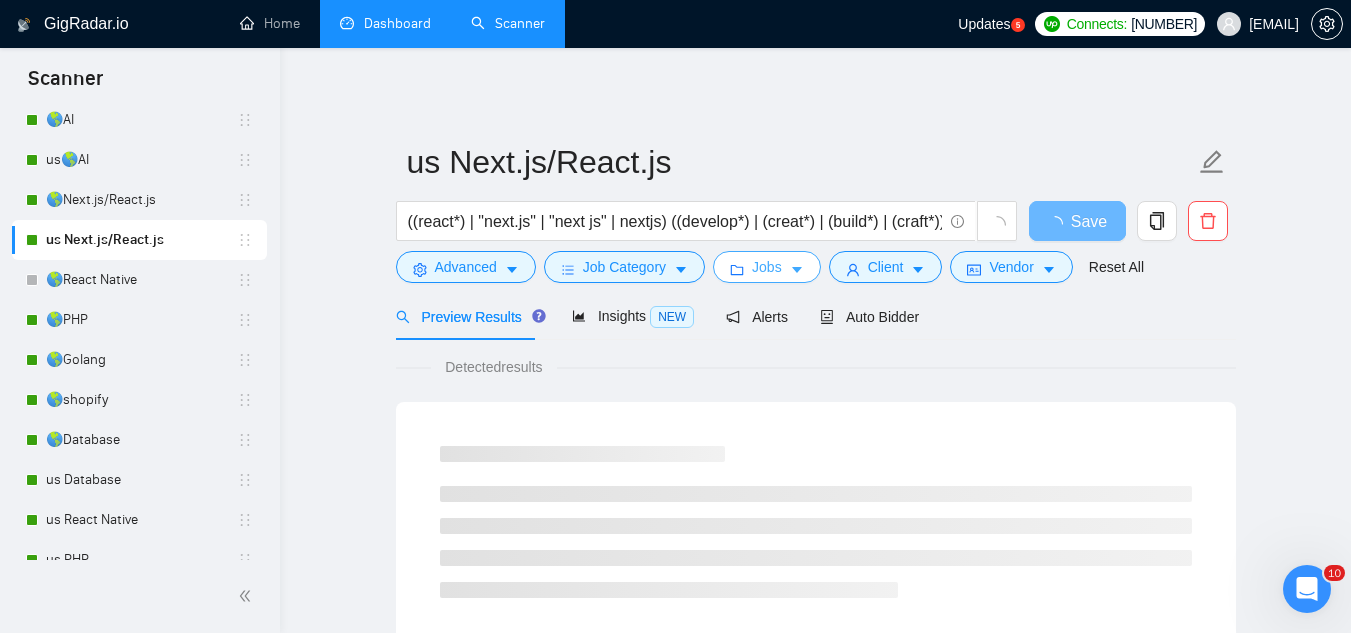 click on "Jobs" at bounding box center (767, 267) 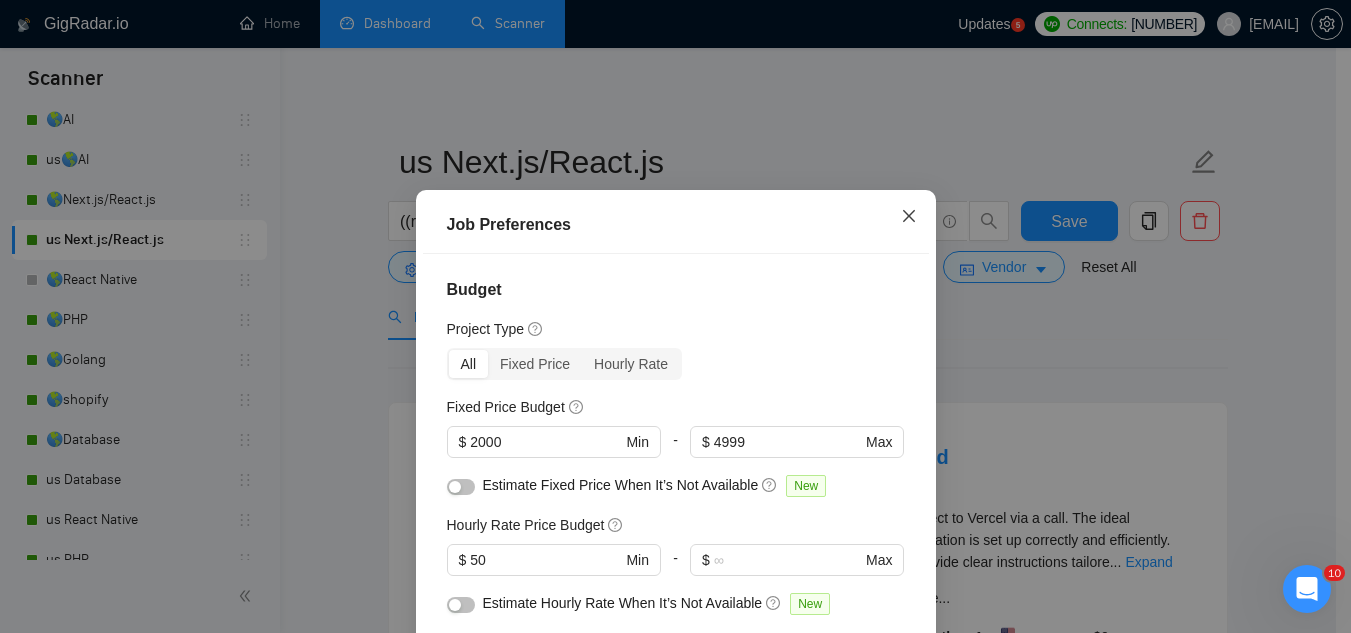 click 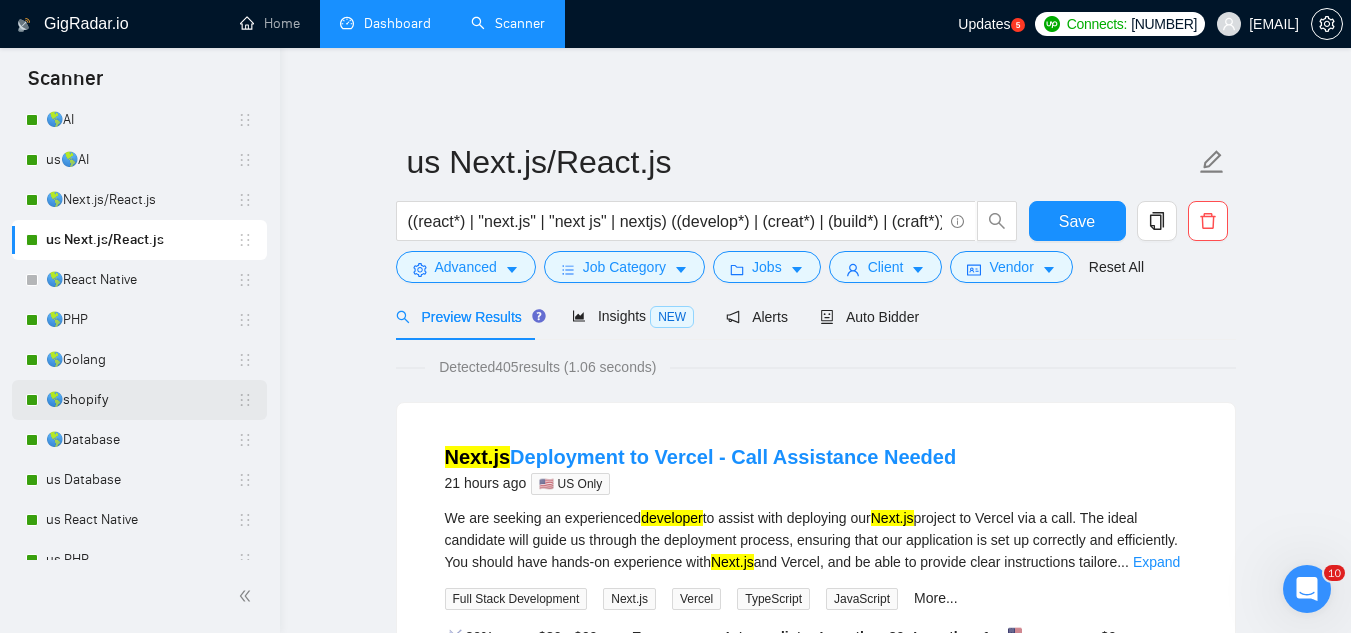 click on "🌎shopify" at bounding box center (141, 400) 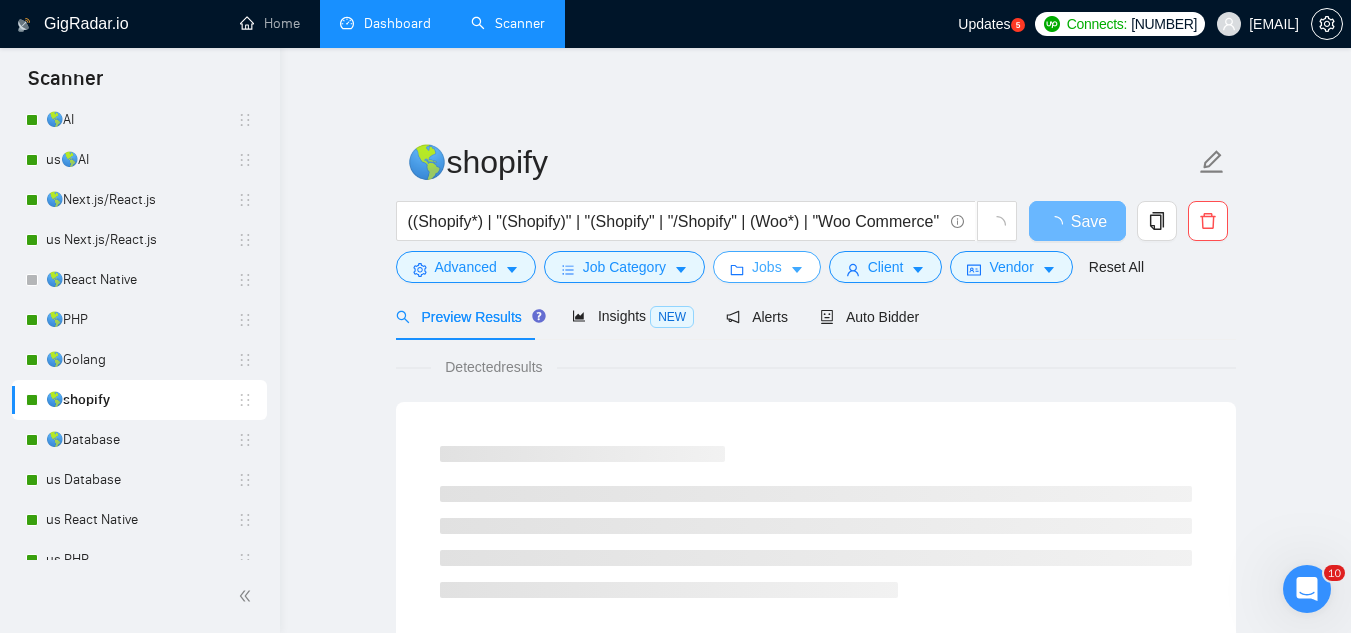 click on "Jobs" at bounding box center [767, 267] 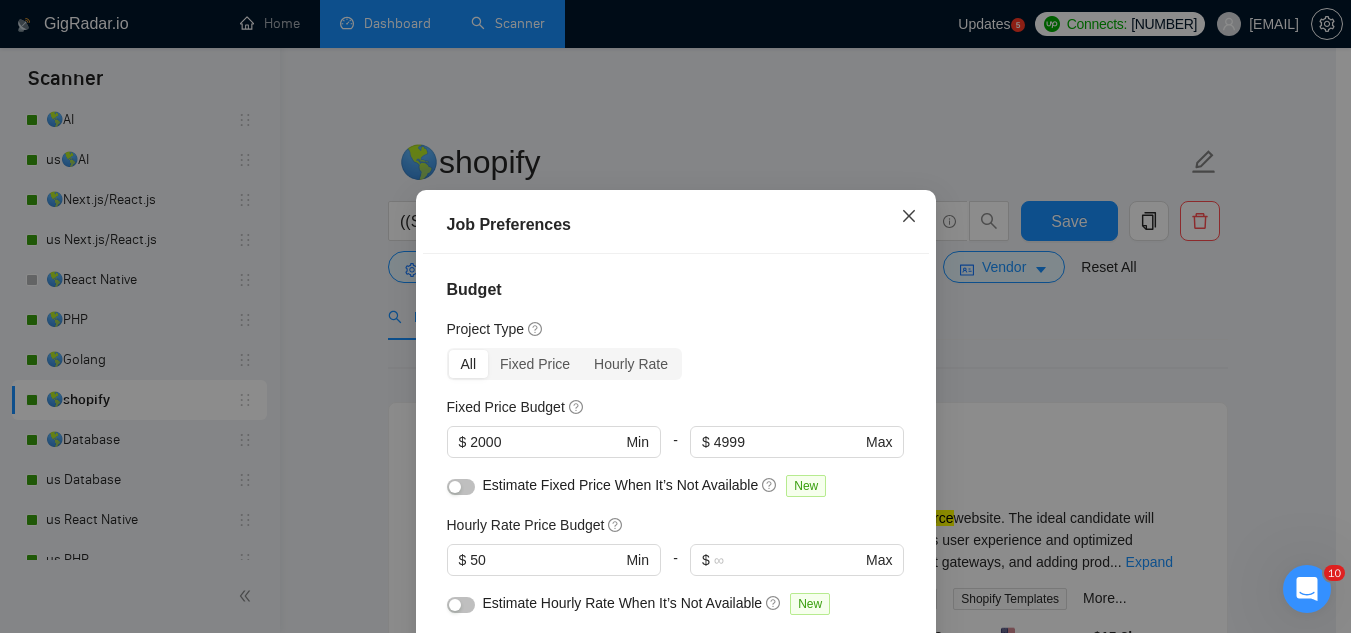 click 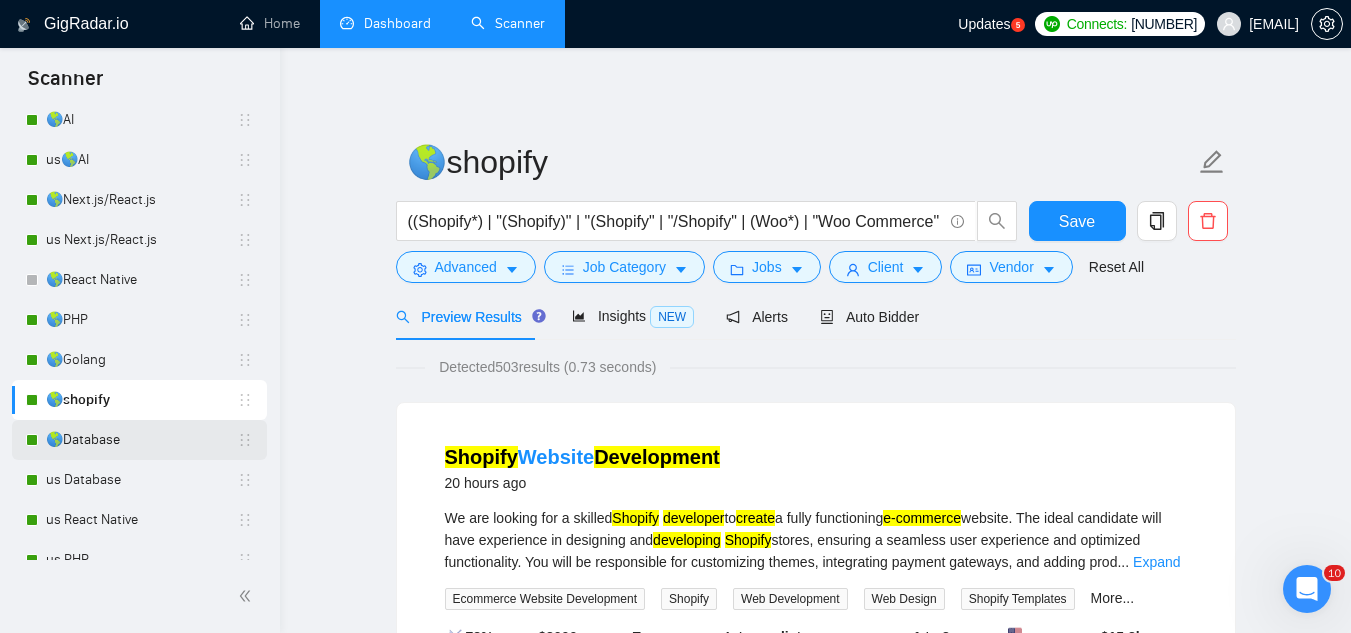 click on "🌎Database" at bounding box center [141, 440] 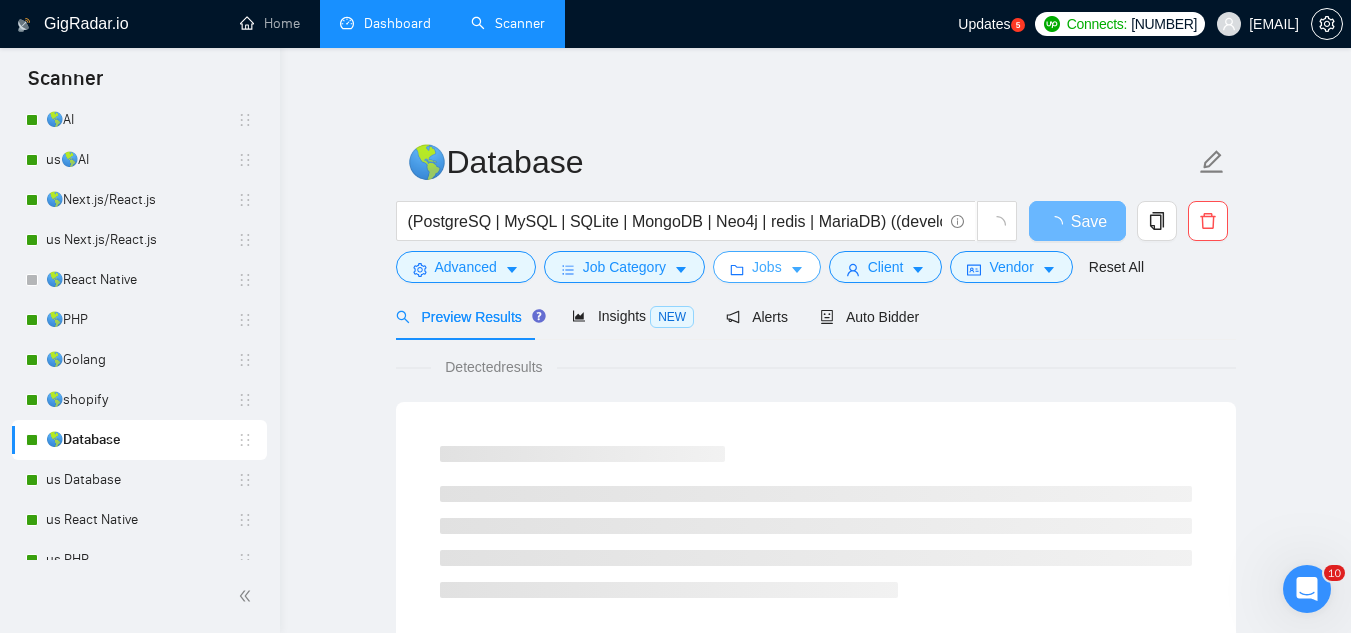 click on "Jobs" at bounding box center (767, 267) 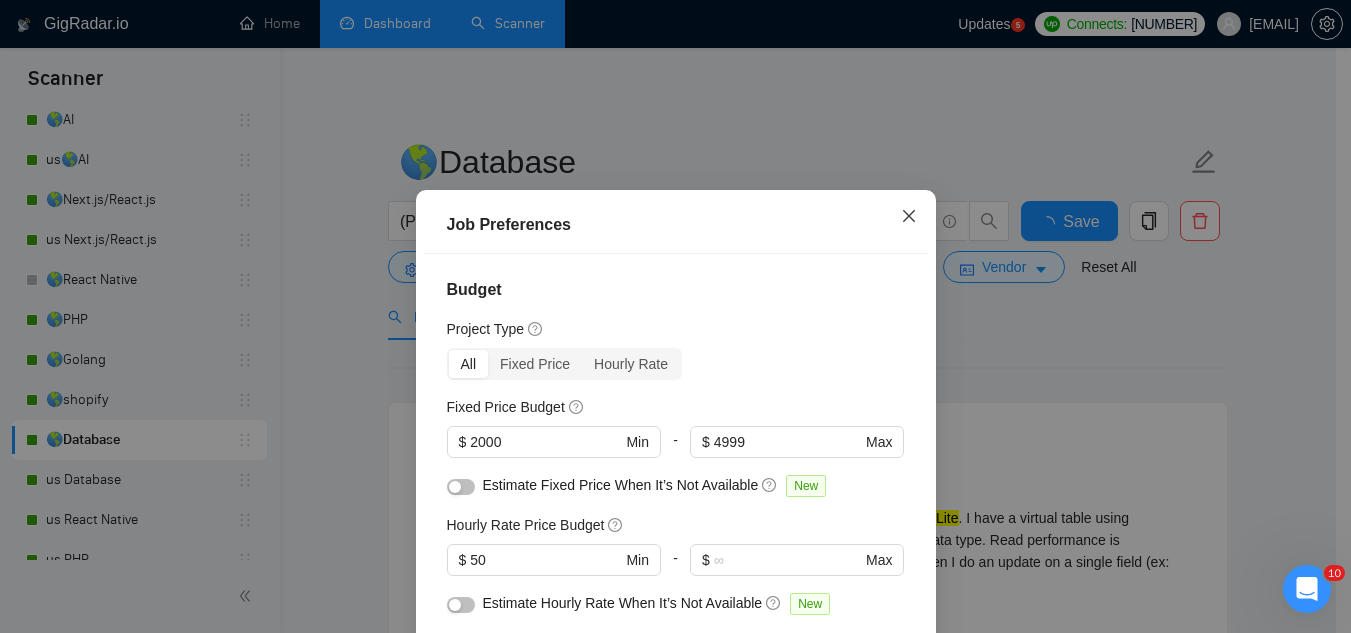 click 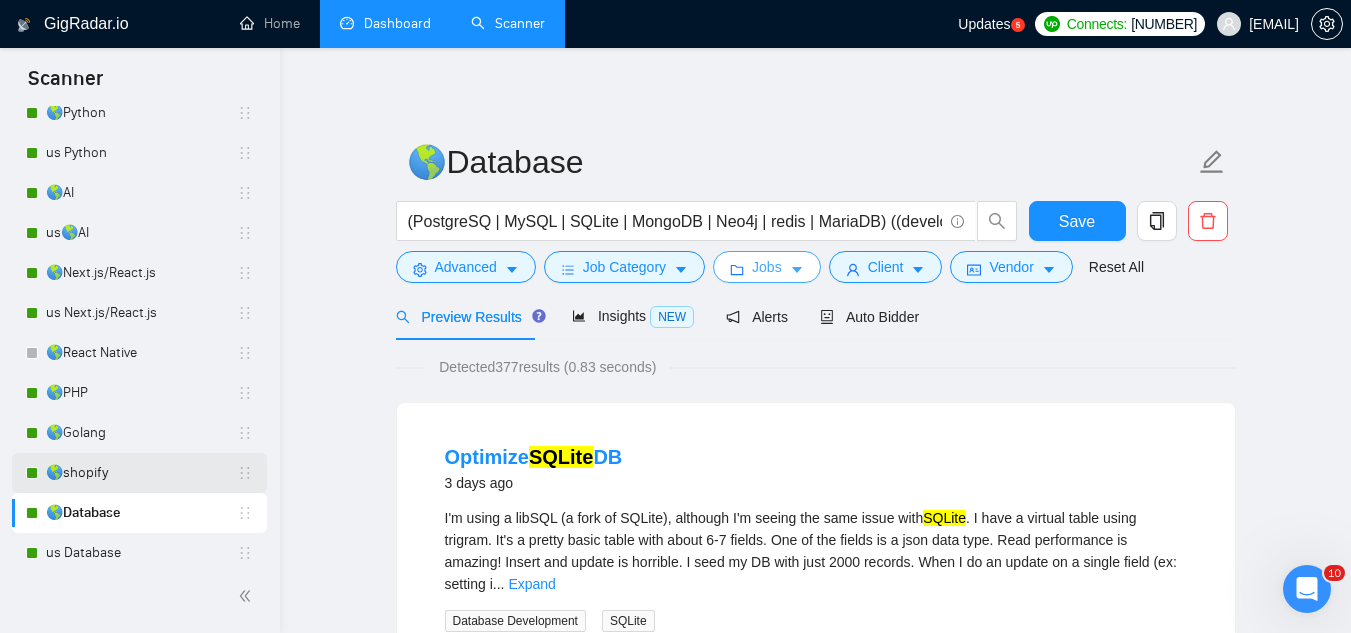 scroll, scrollTop: 22, scrollLeft: 0, axis: vertical 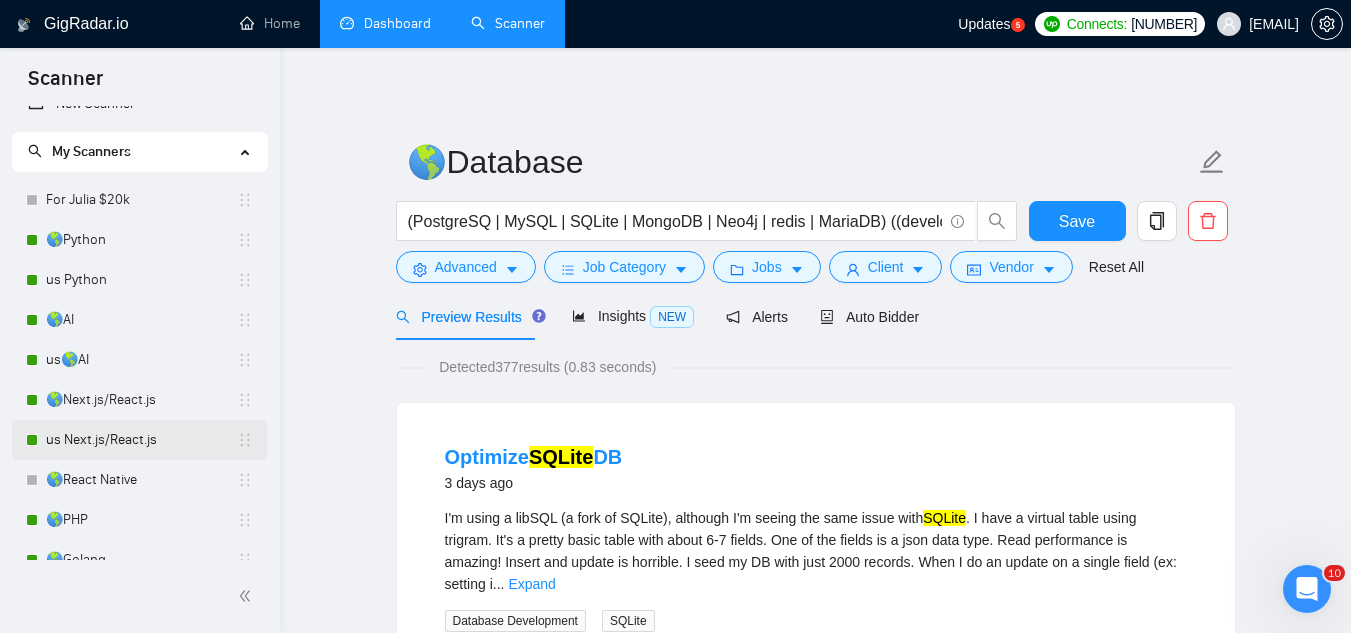 click on "us Next.js/React.js" at bounding box center (141, 440) 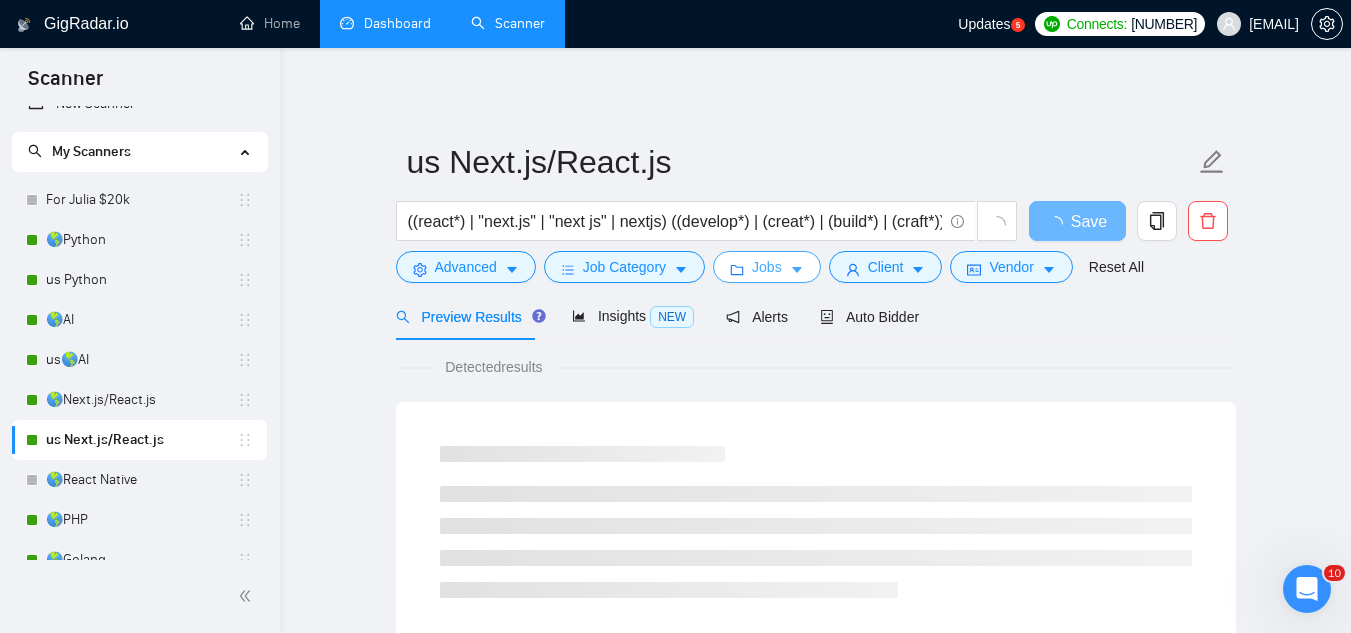 click on "Jobs" at bounding box center [767, 267] 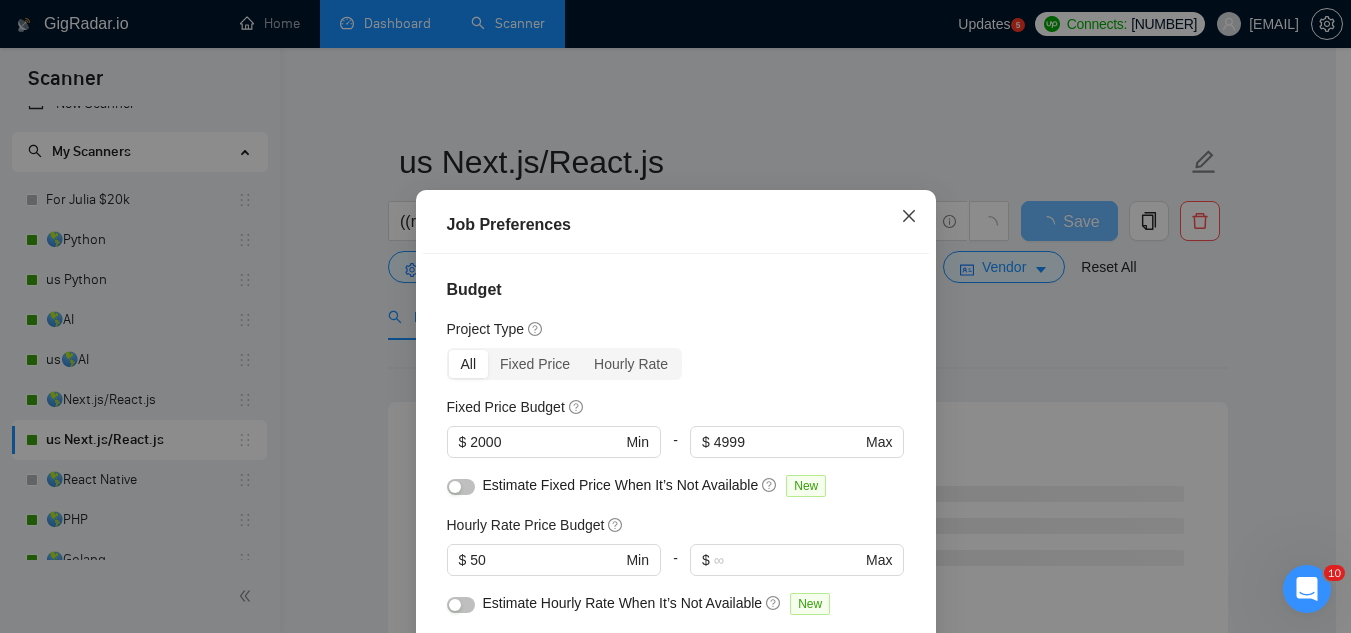 click 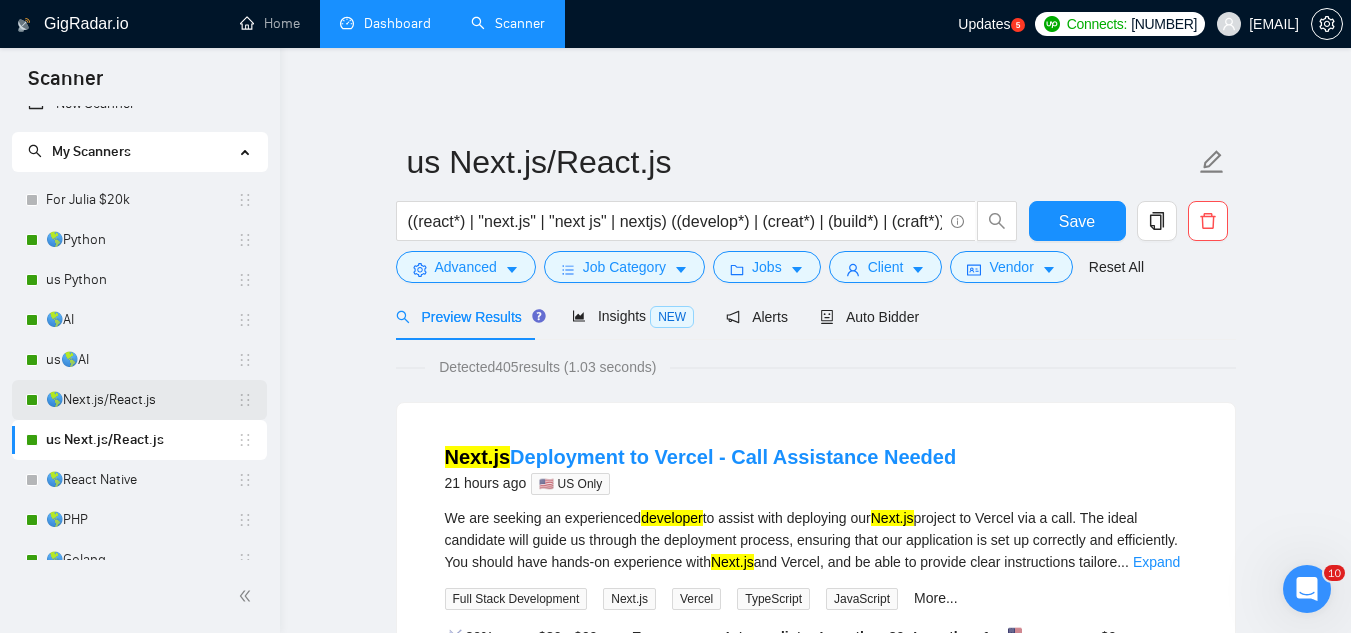 click on "🌎Next.js/React.js" at bounding box center (141, 400) 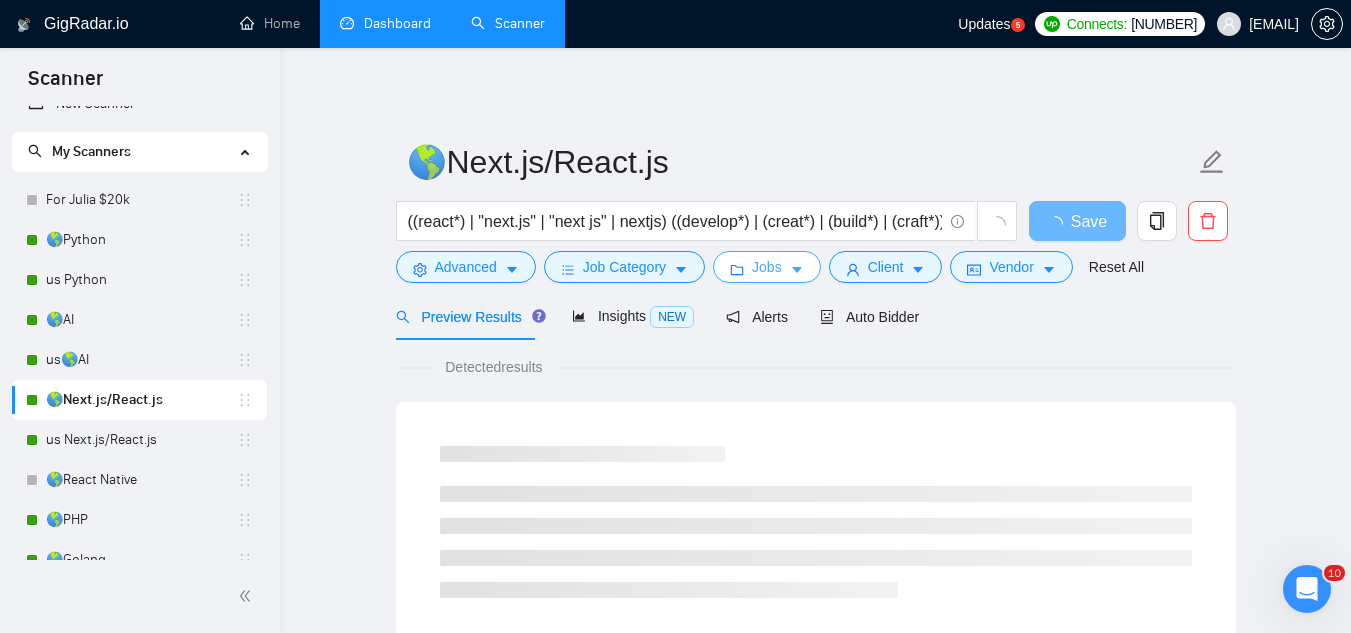 click on "Jobs" at bounding box center (767, 267) 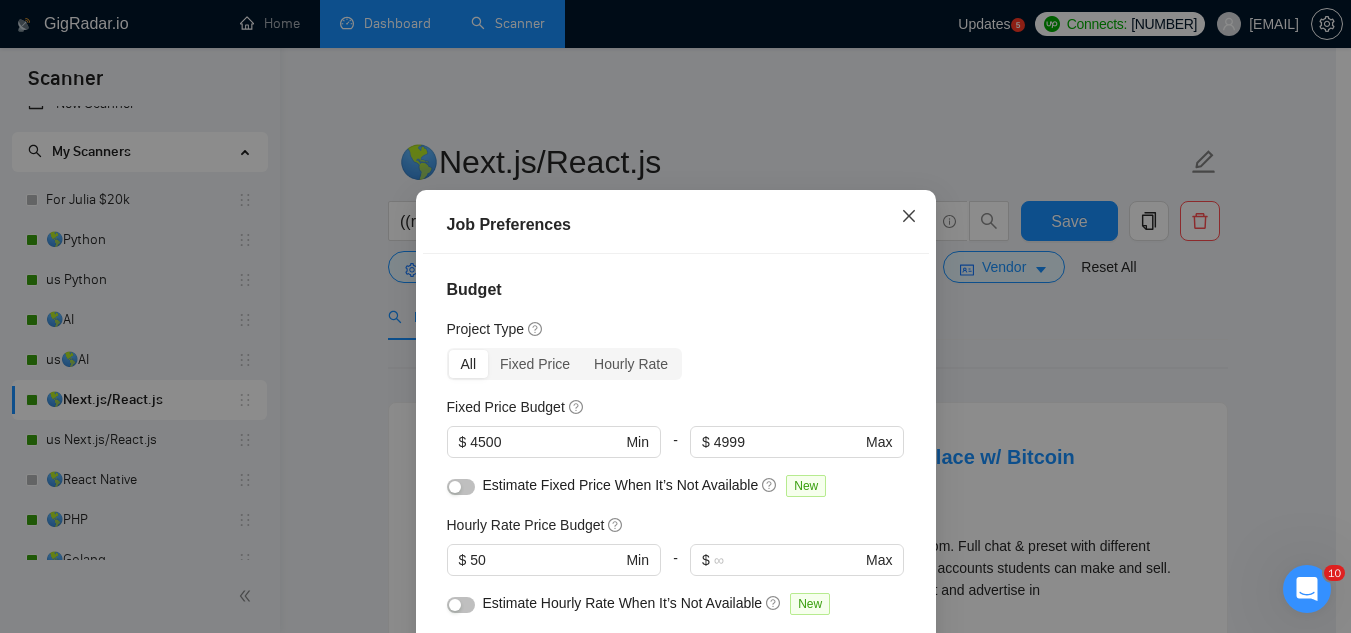 click 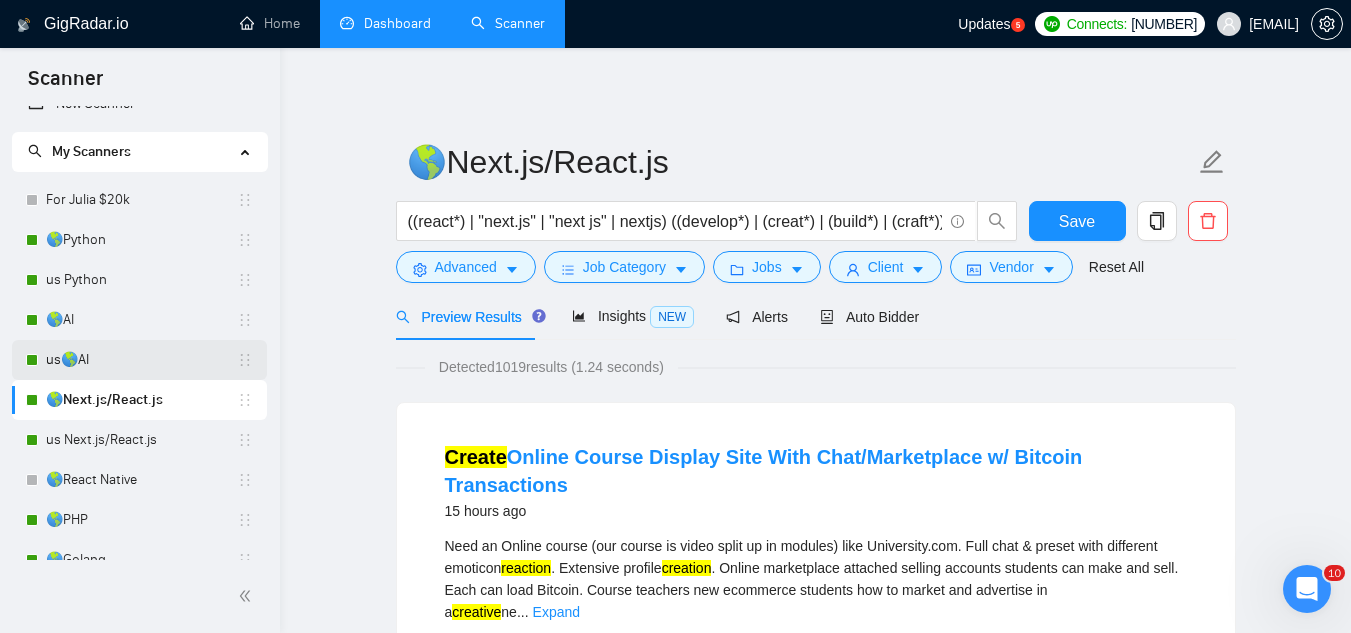 click on "us🌎AI" at bounding box center [141, 360] 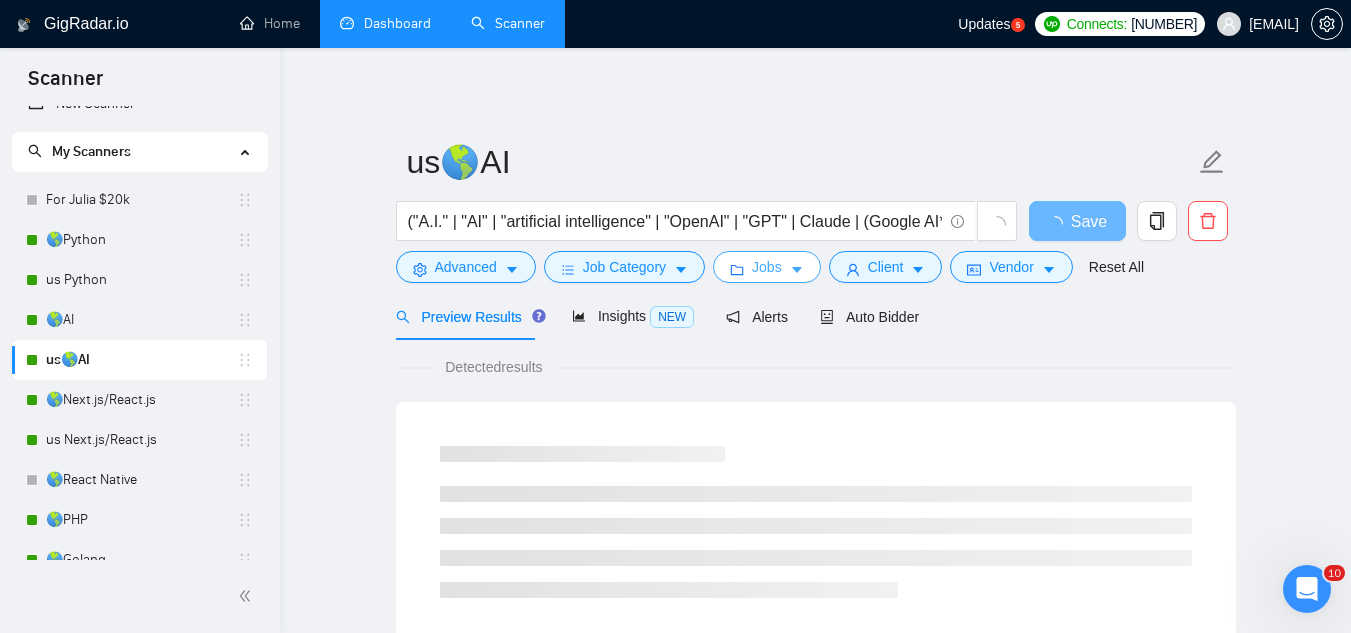 click on "Jobs" at bounding box center [767, 267] 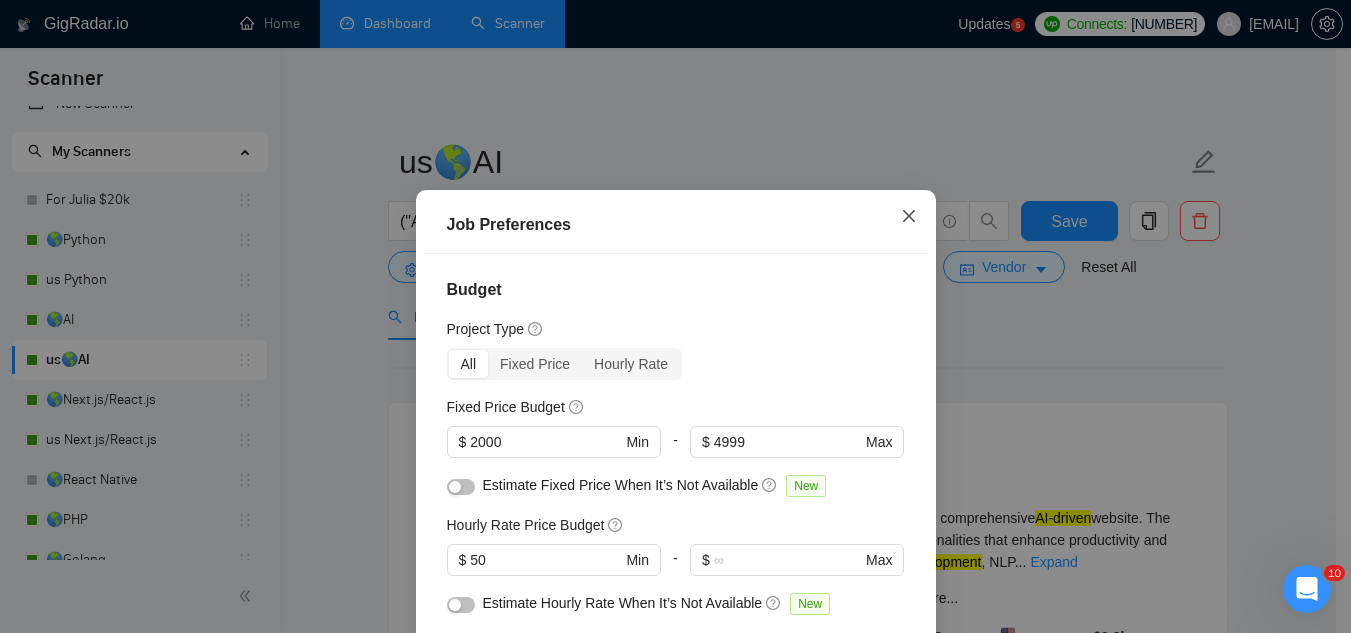 click 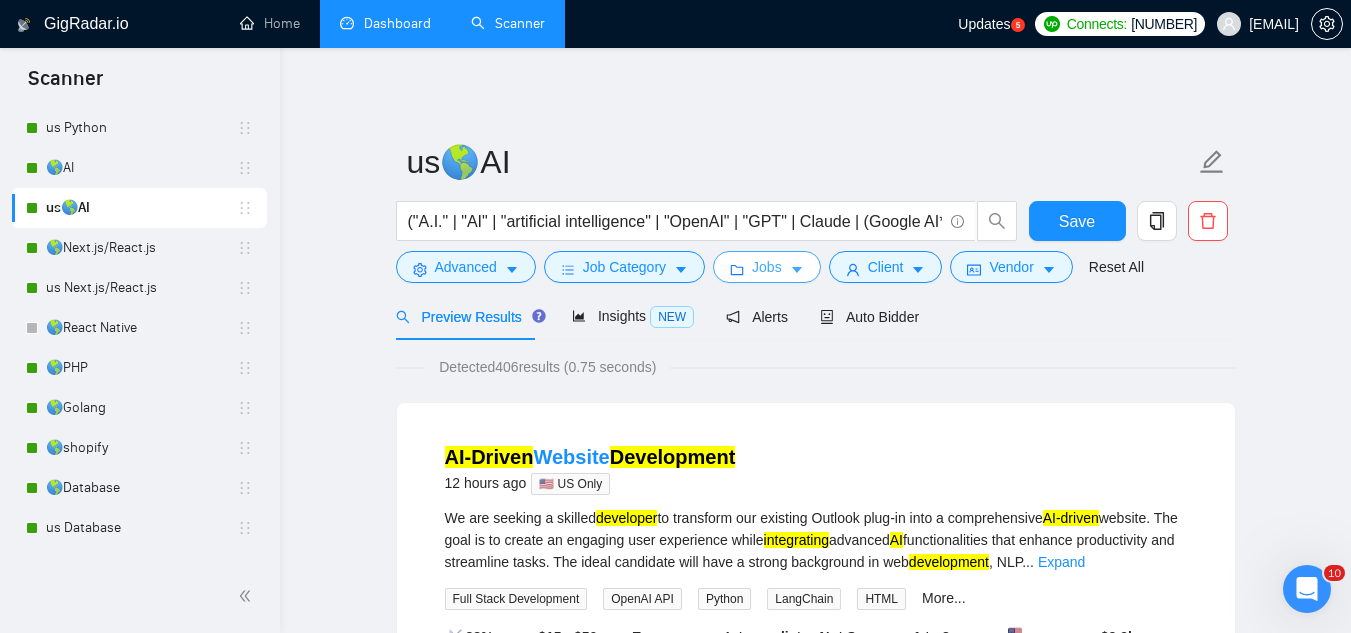scroll, scrollTop: 322, scrollLeft: 0, axis: vertical 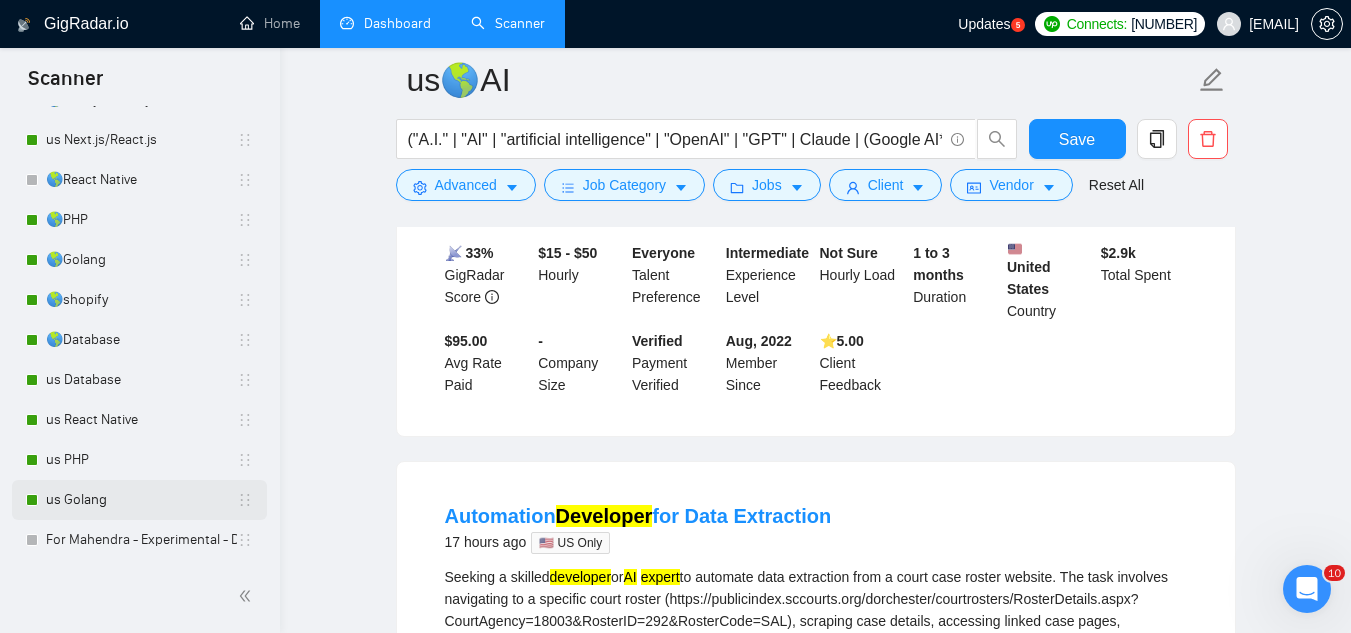 click on "us Golang" at bounding box center (141, 500) 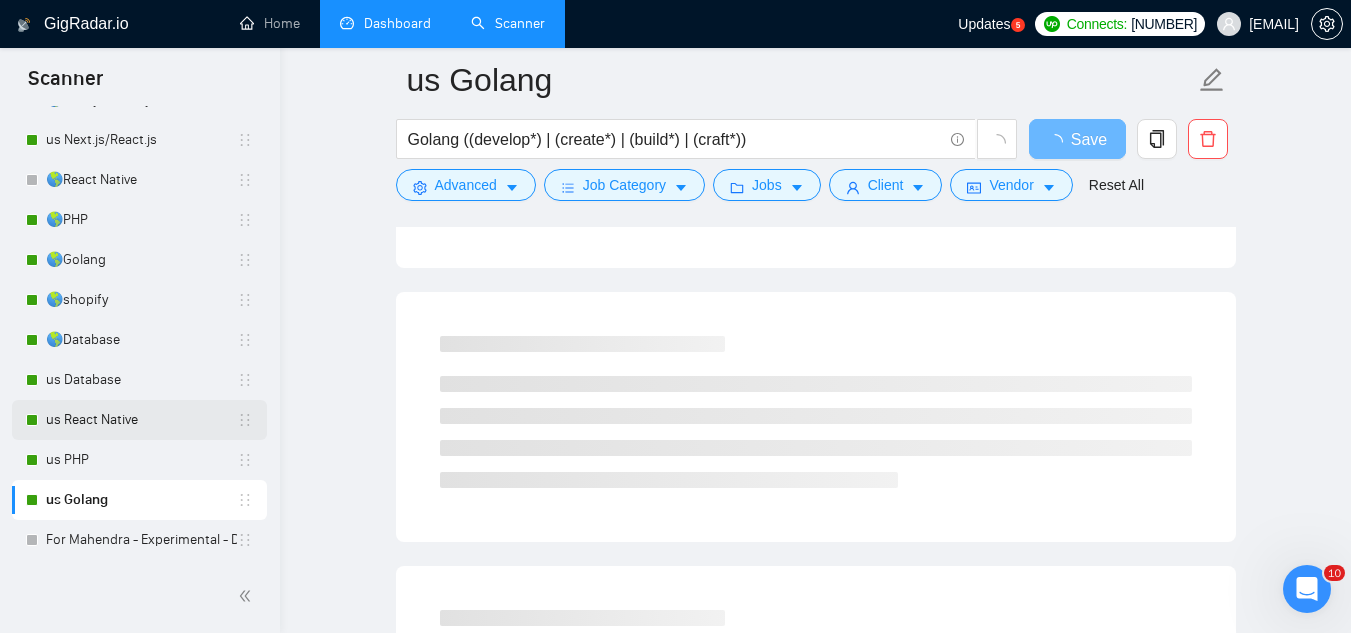click on "us React Native" at bounding box center (141, 420) 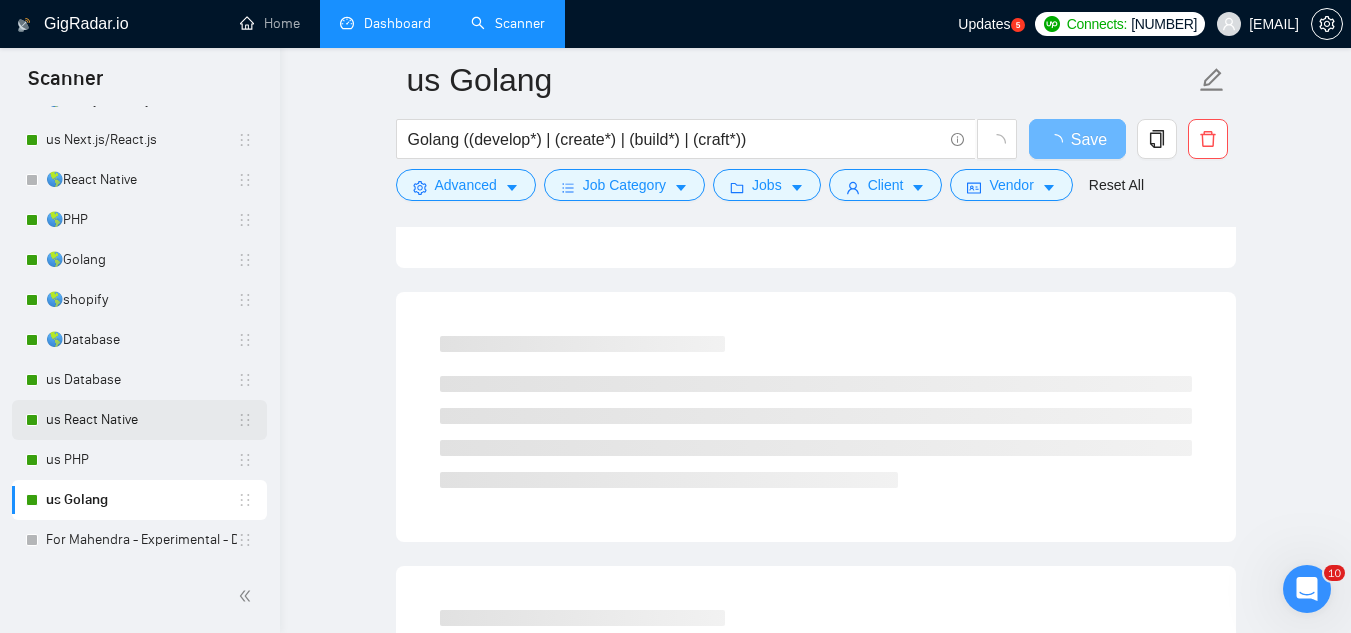 click on "us React Native" at bounding box center (141, 420) 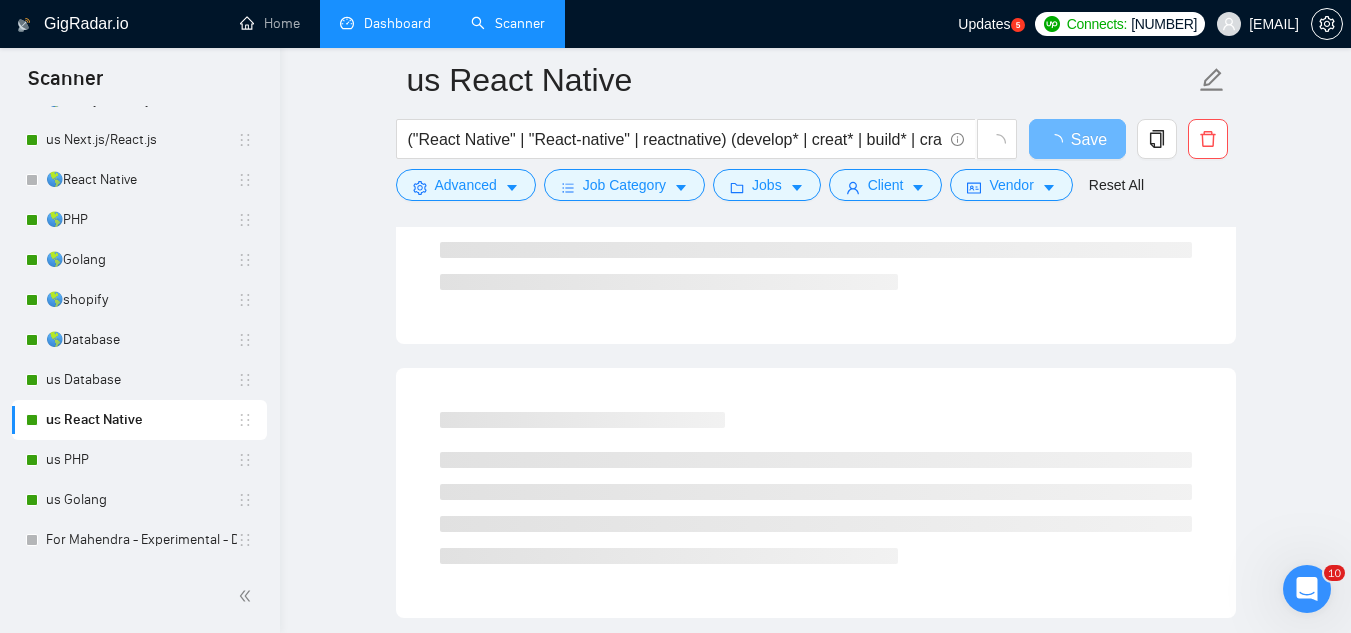 scroll, scrollTop: 0, scrollLeft: 0, axis: both 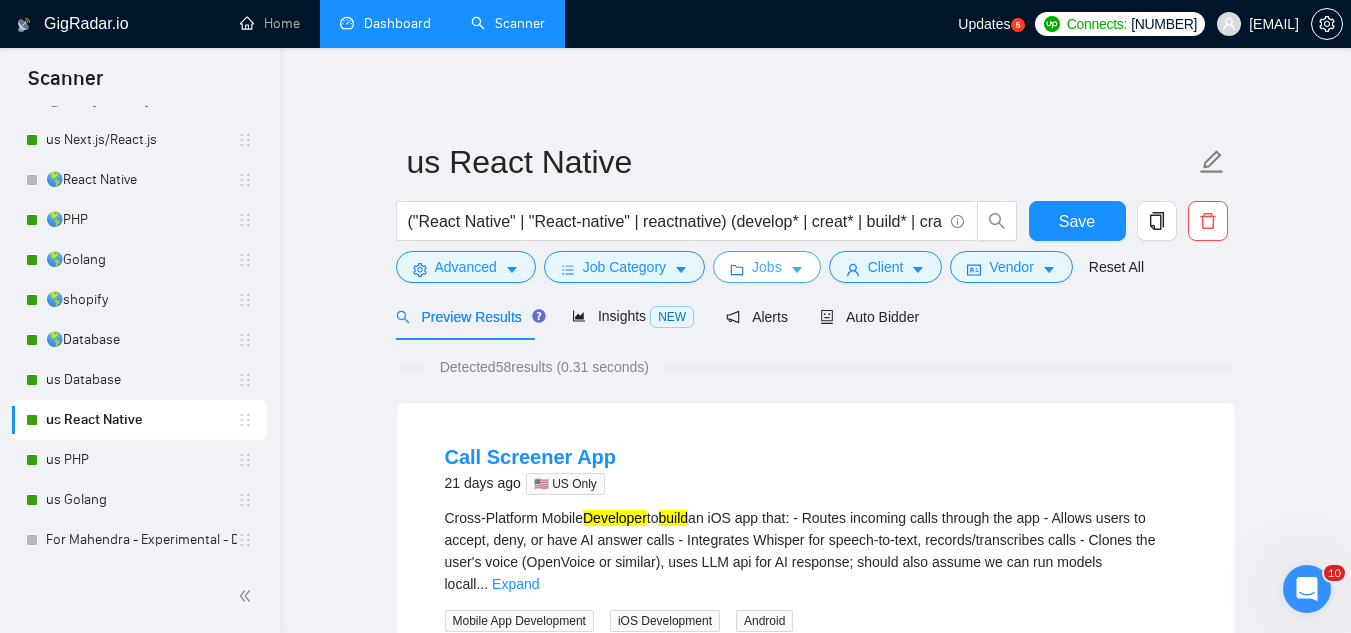 click on "Jobs" at bounding box center [767, 267] 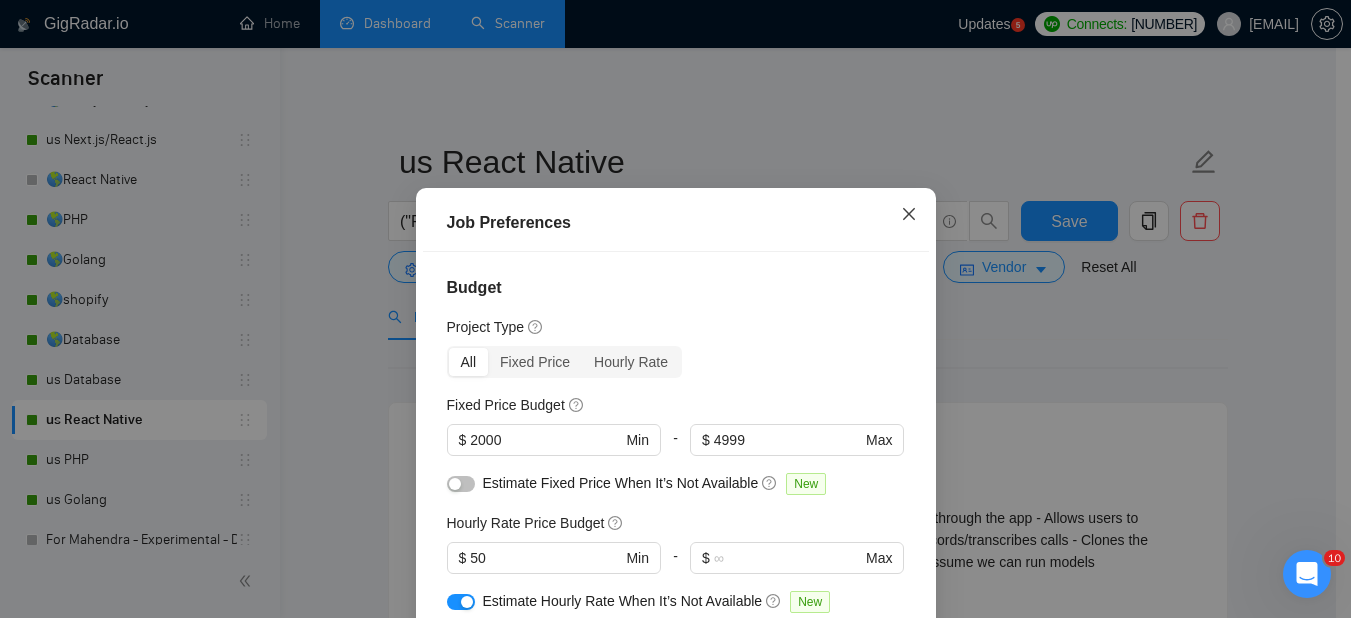 click 